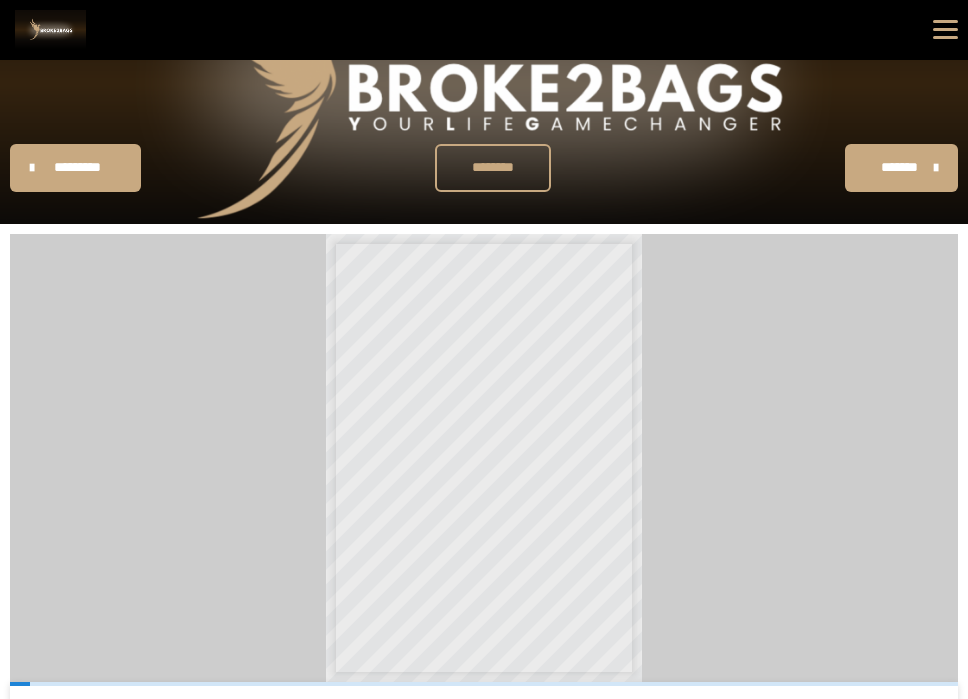 scroll, scrollTop: 0, scrollLeft: 0, axis: both 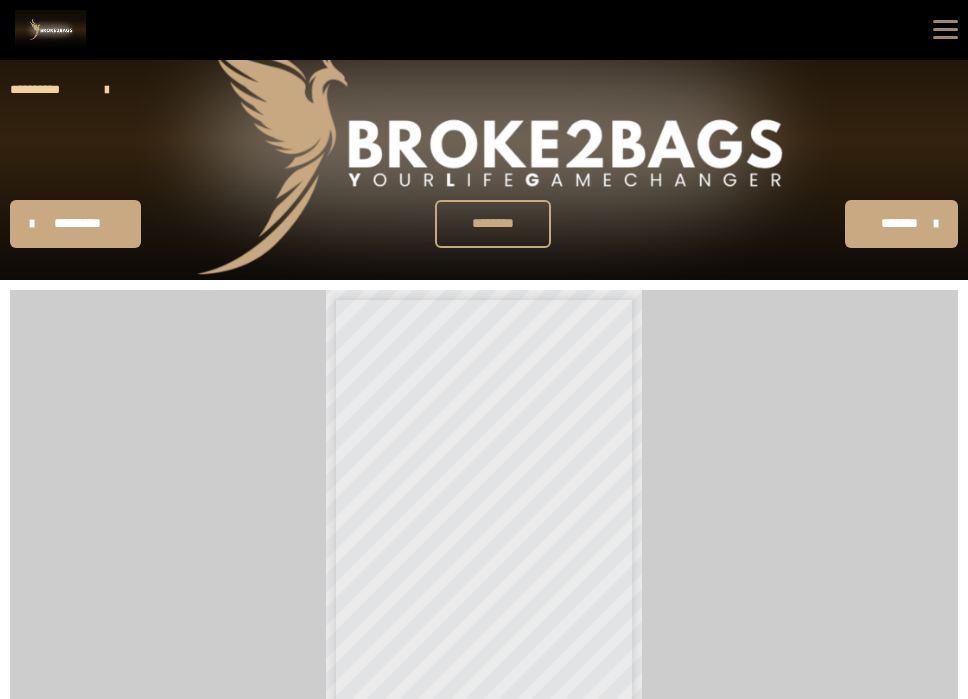click 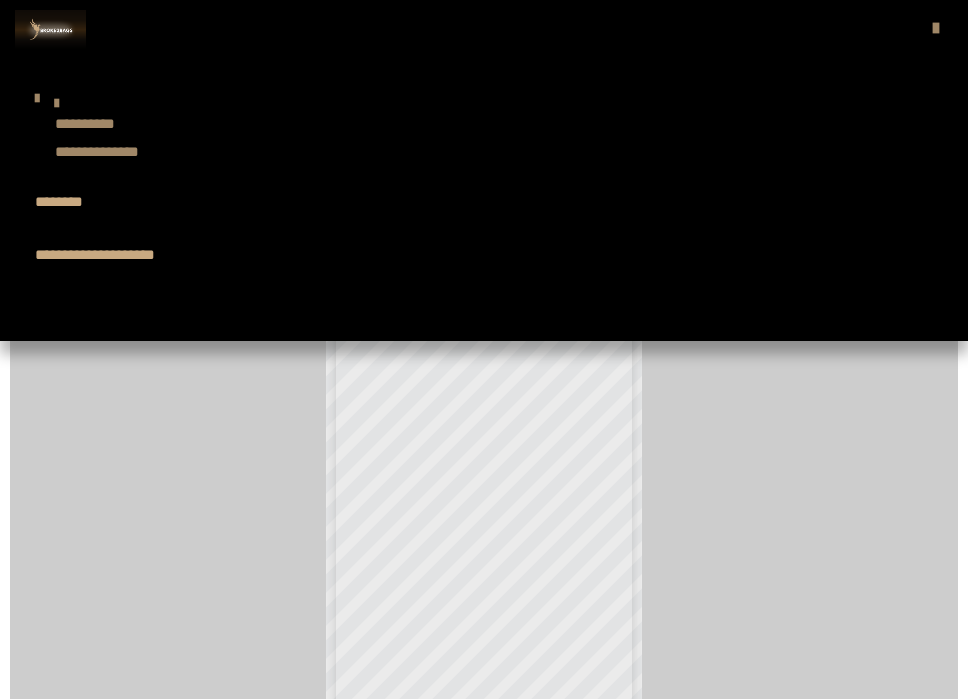 click at bounding box center (57, 103) 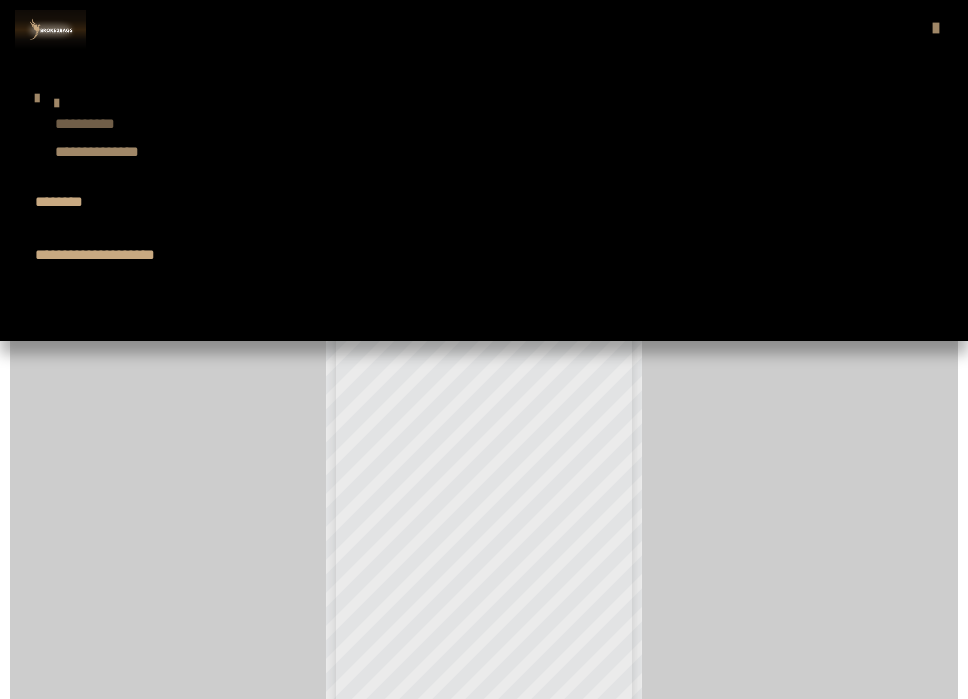 click on "**********" at bounding box center (115, 124) 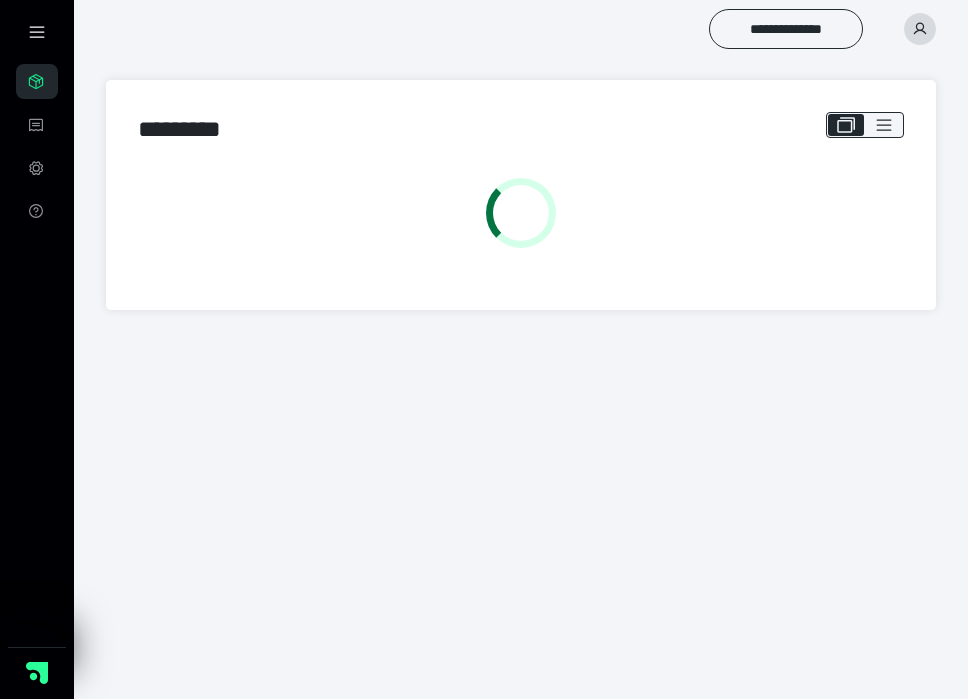 scroll, scrollTop: 0, scrollLeft: 0, axis: both 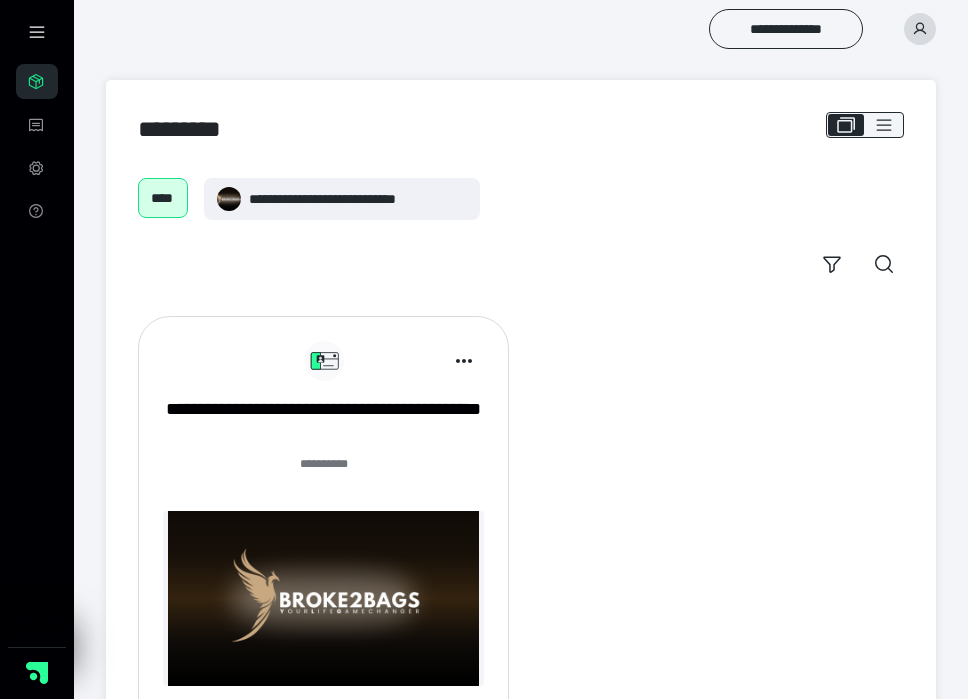 click 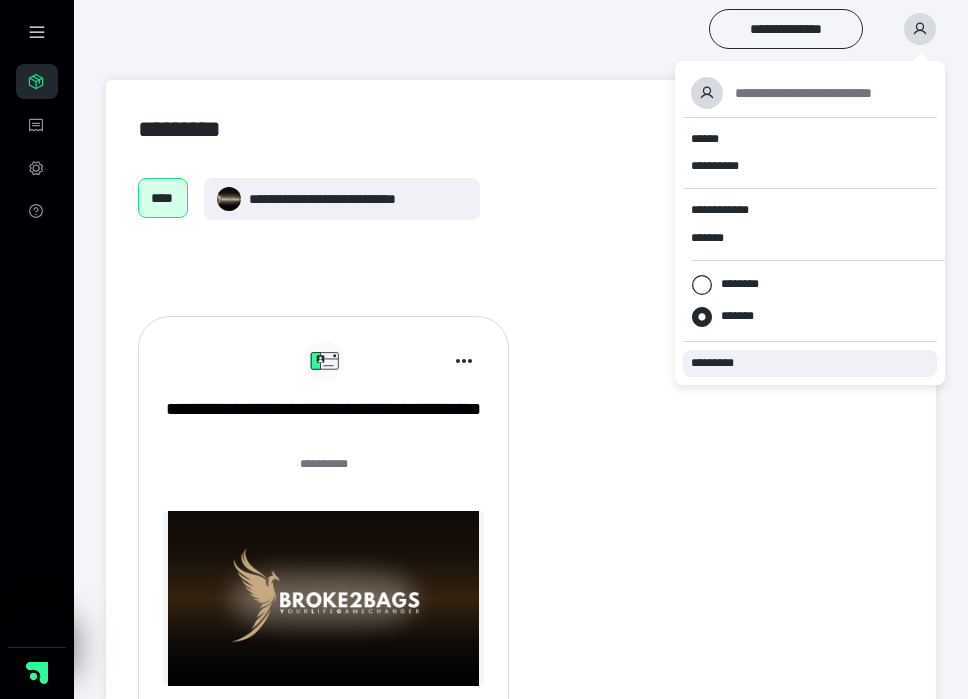 click on "*********" at bounding box center (721, 363) 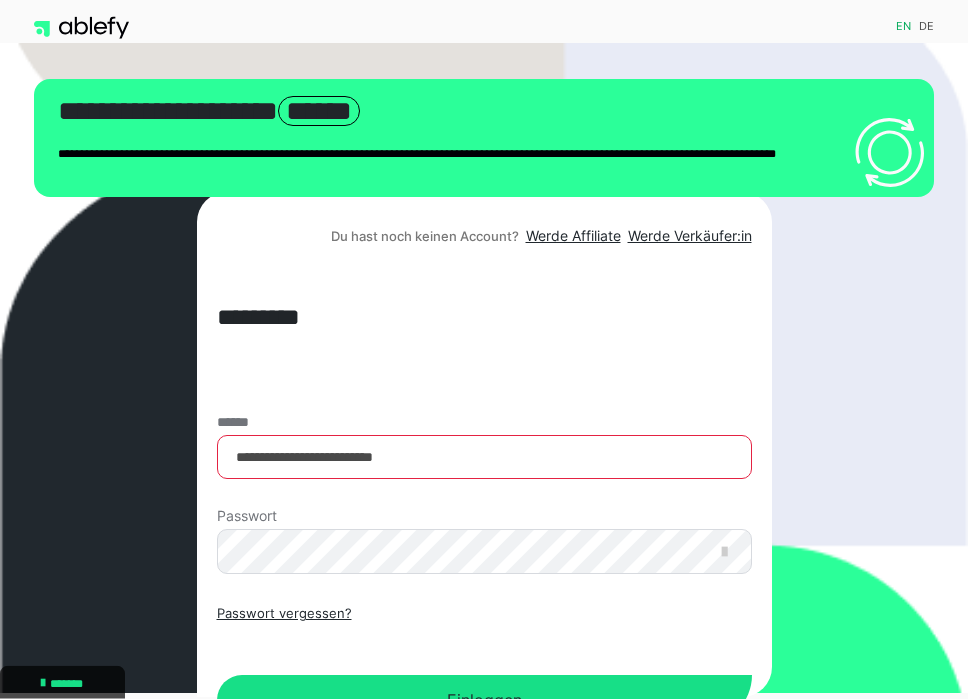 scroll, scrollTop: 0, scrollLeft: 0, axis: both 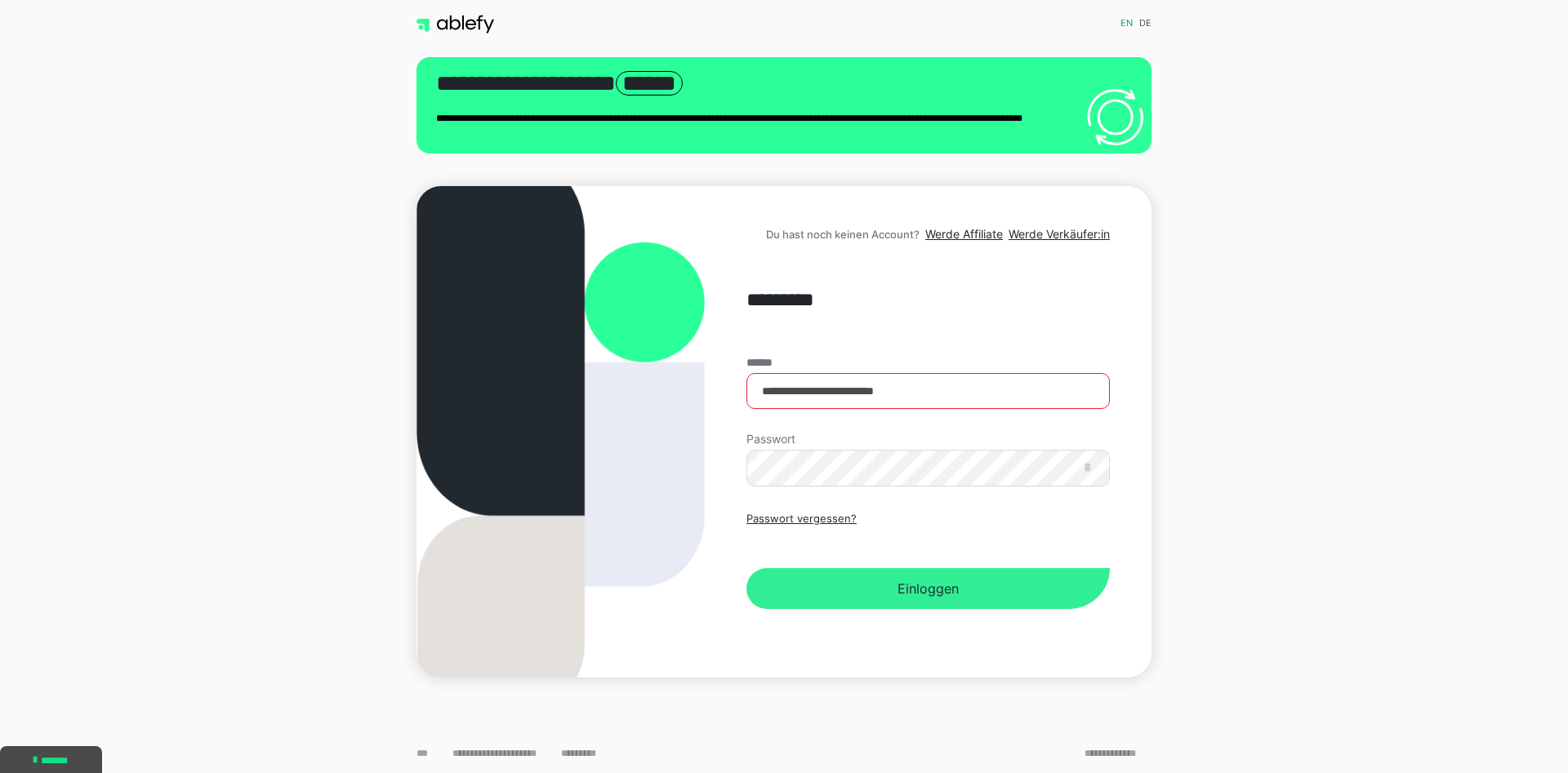 click on "Einloggen" at bounding box center [928, 589] 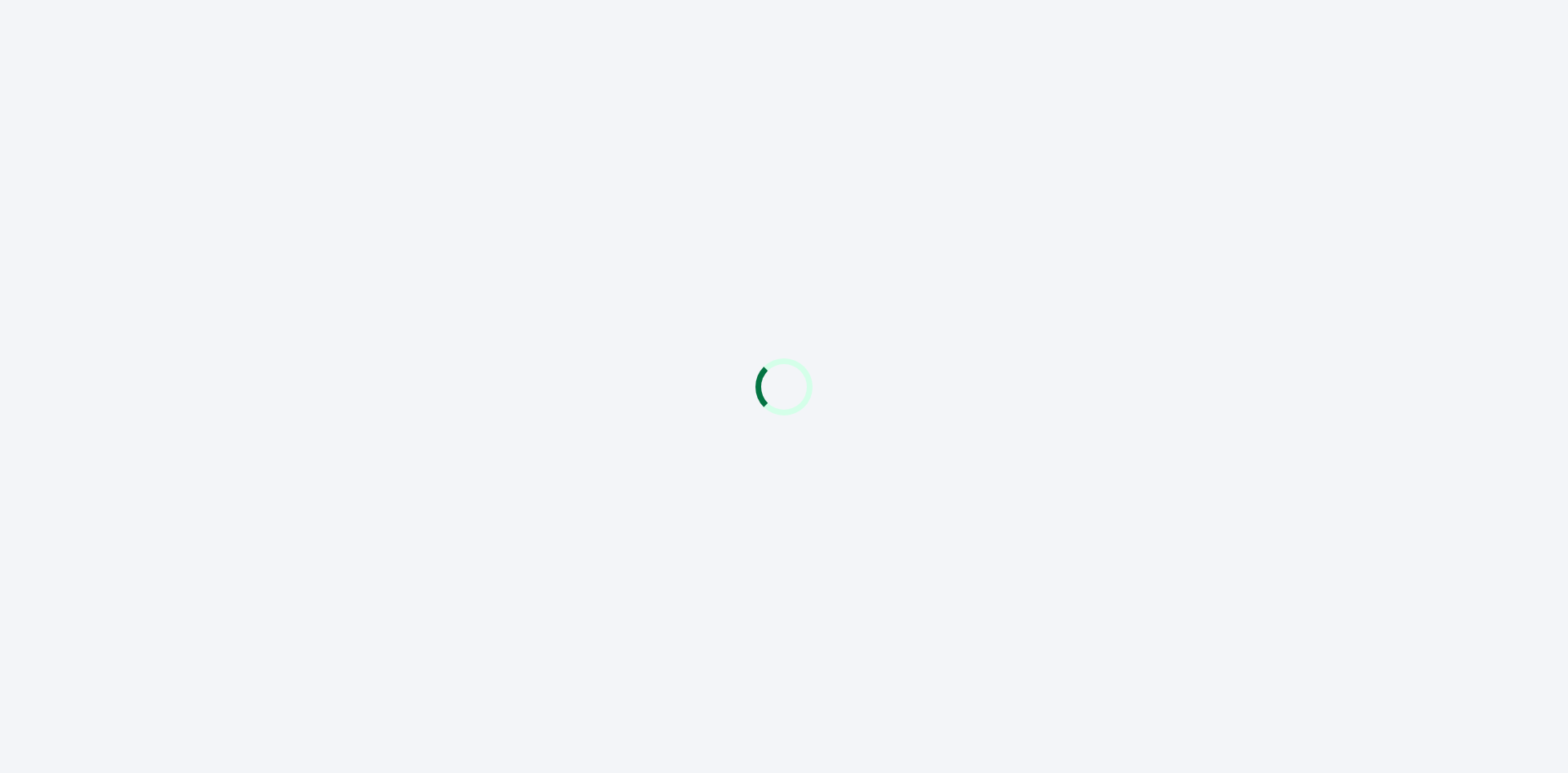 scroll, scrollTop: 0, scrollLeft: 0, axis: both 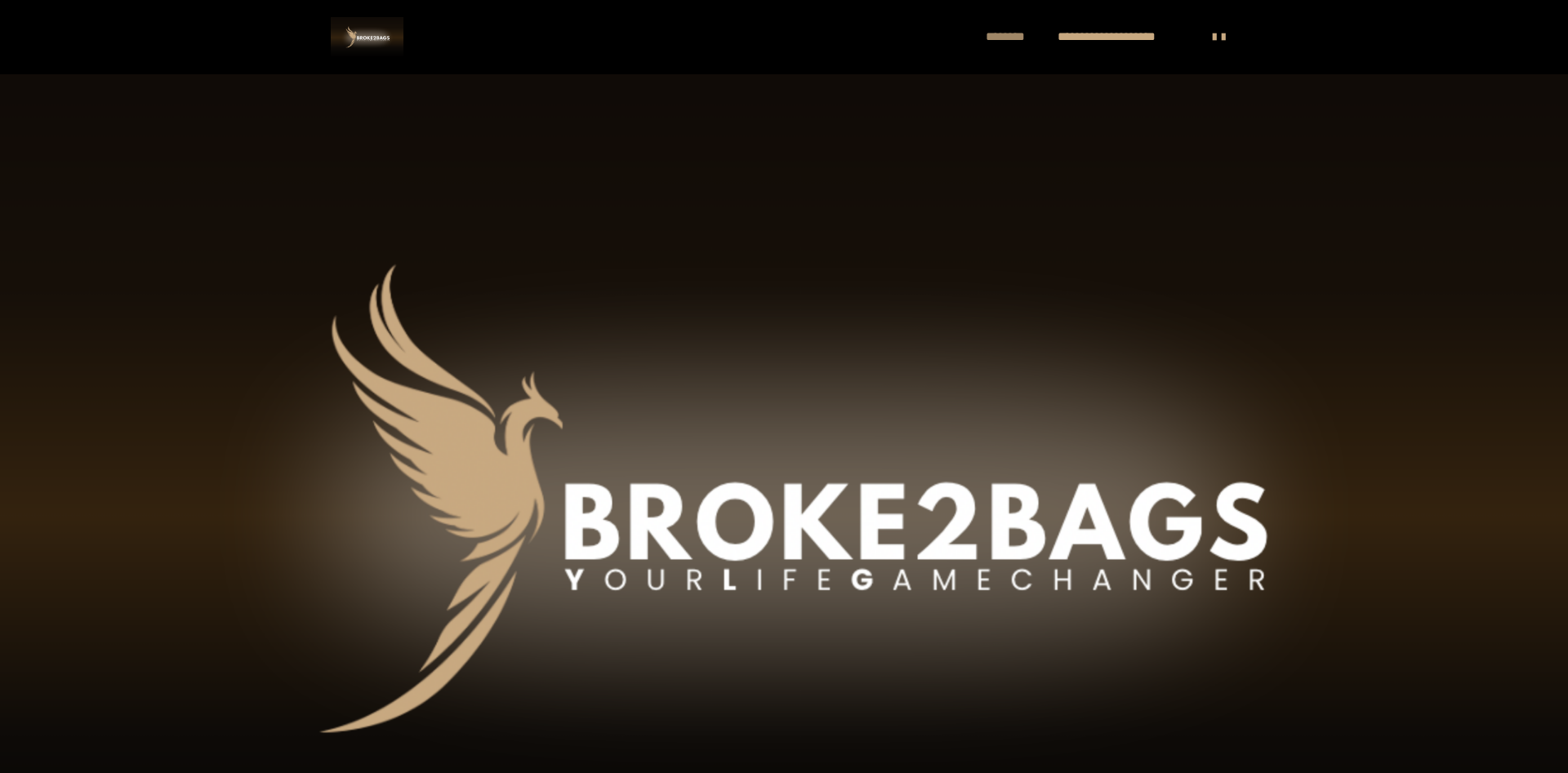 click on "********" at bounding box center (1013, 37) 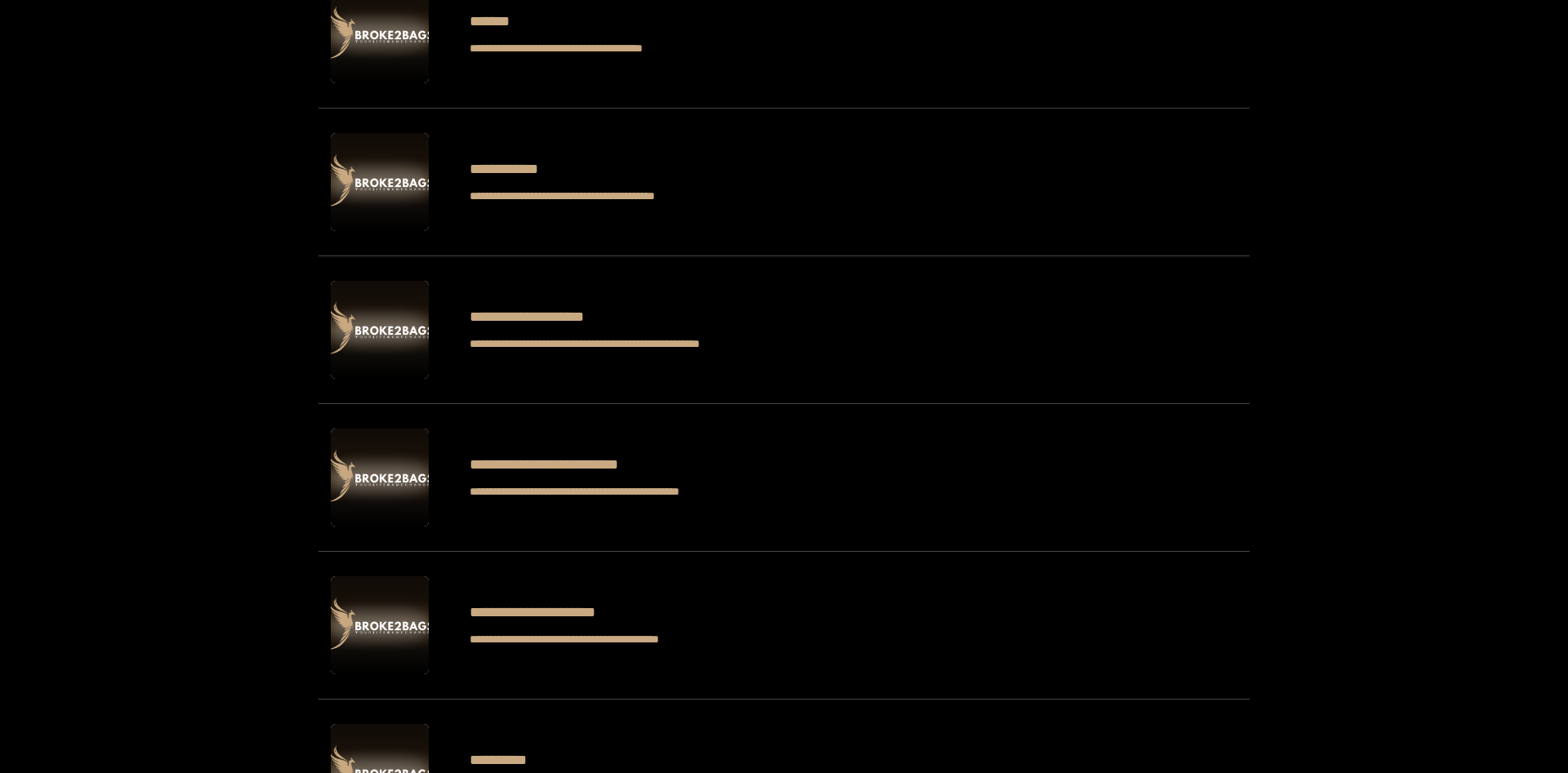 scroll, scrollTop: 1665, scrollLeft: 0, axis: vertical 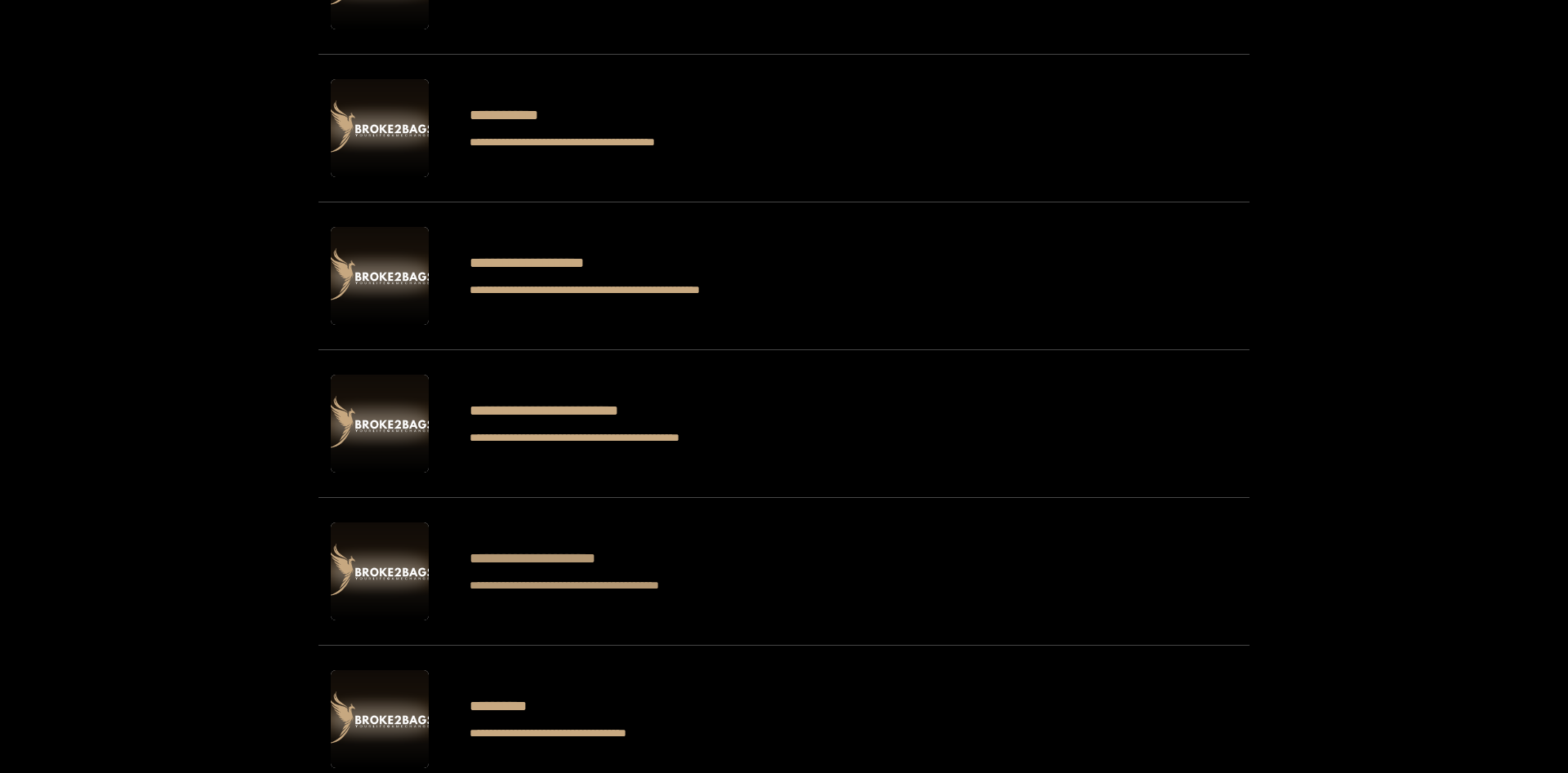 click on "**********" at bounding box center (605, 558) 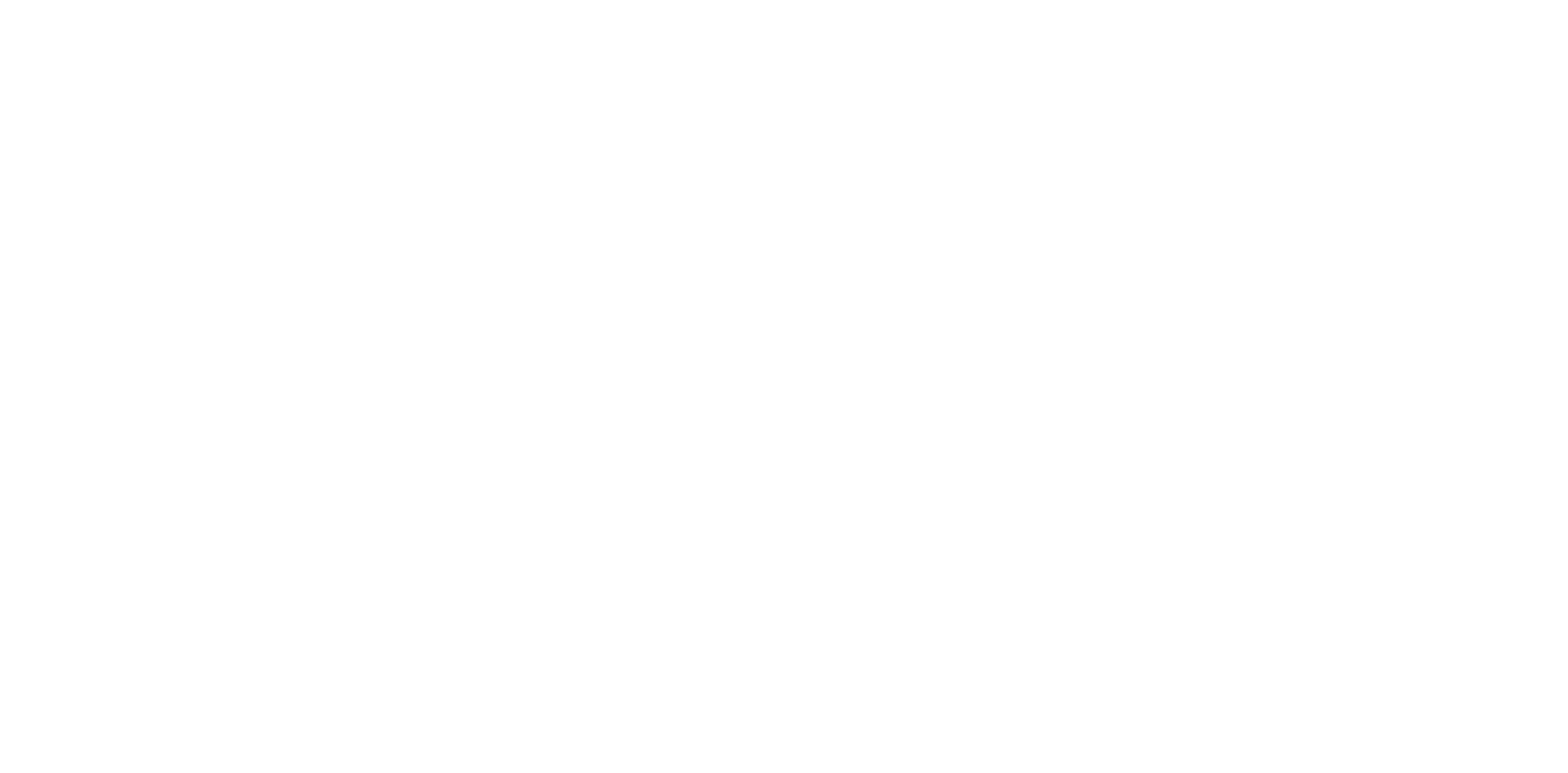 scroll, scrollTop: 0, scrollLeft: 0, axis: both 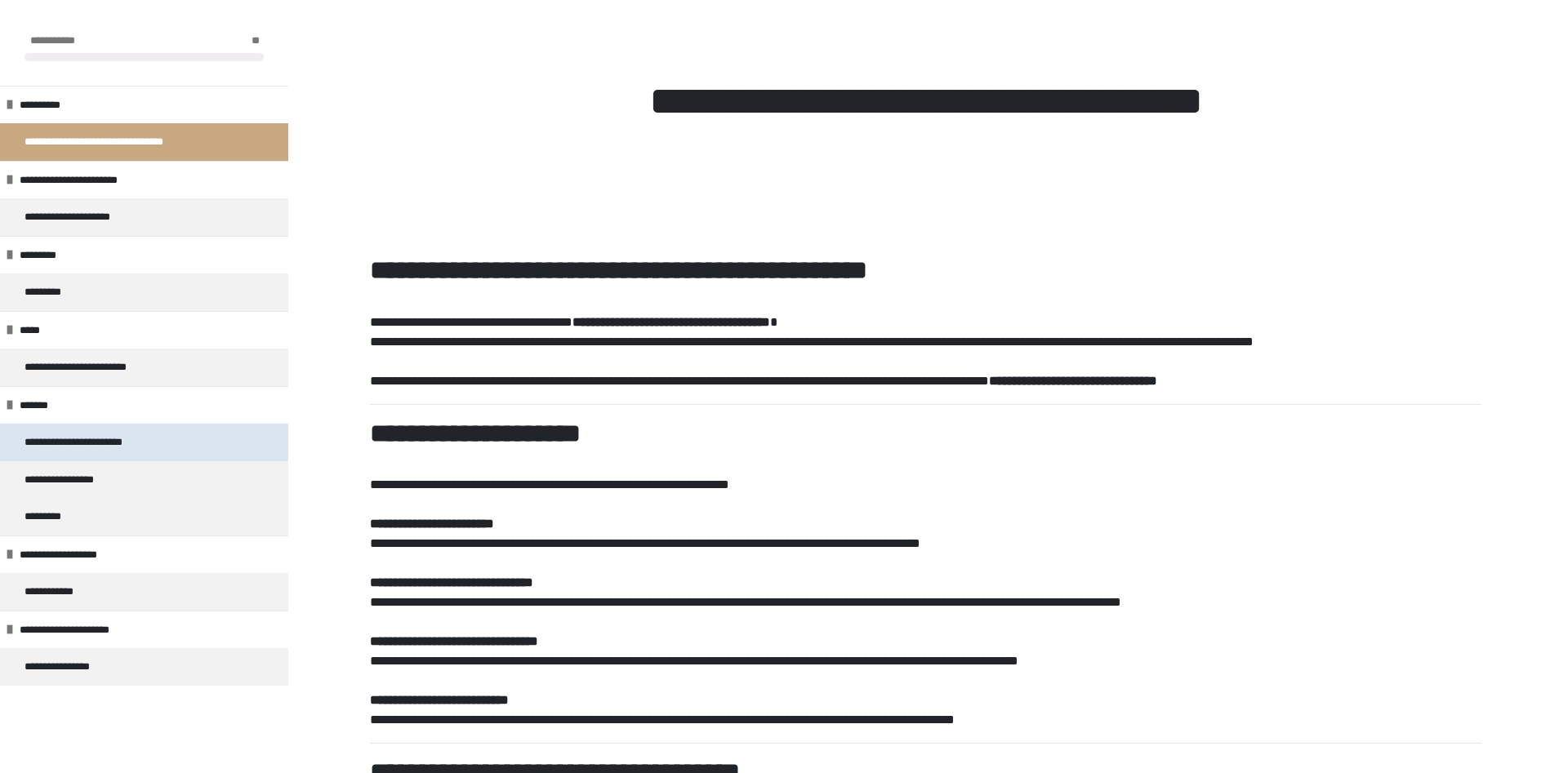 click on "**********" at bounding box center [95, 442] 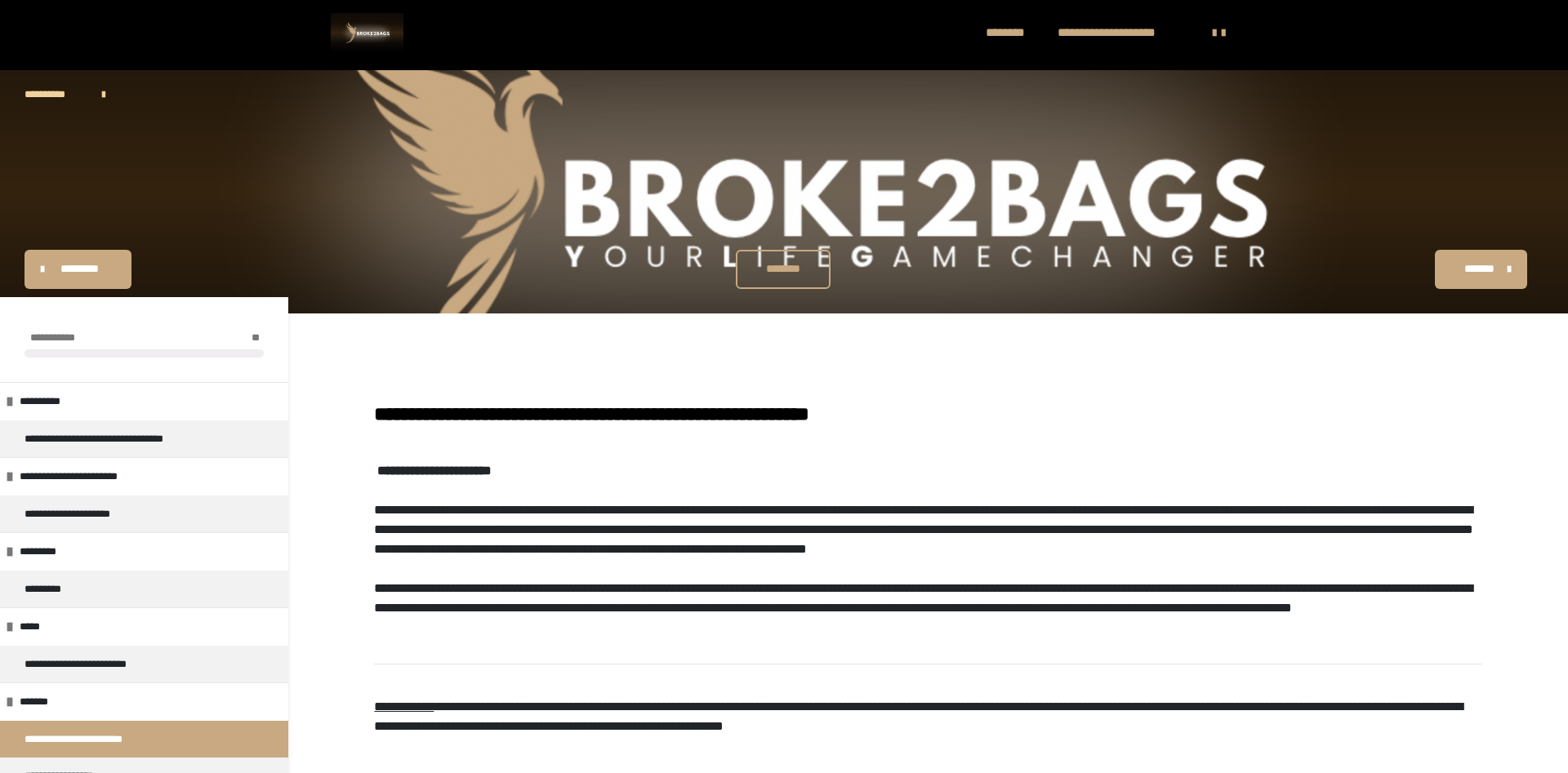 scroll, scrollTop: 0, scrollLeft: 0, axis: both 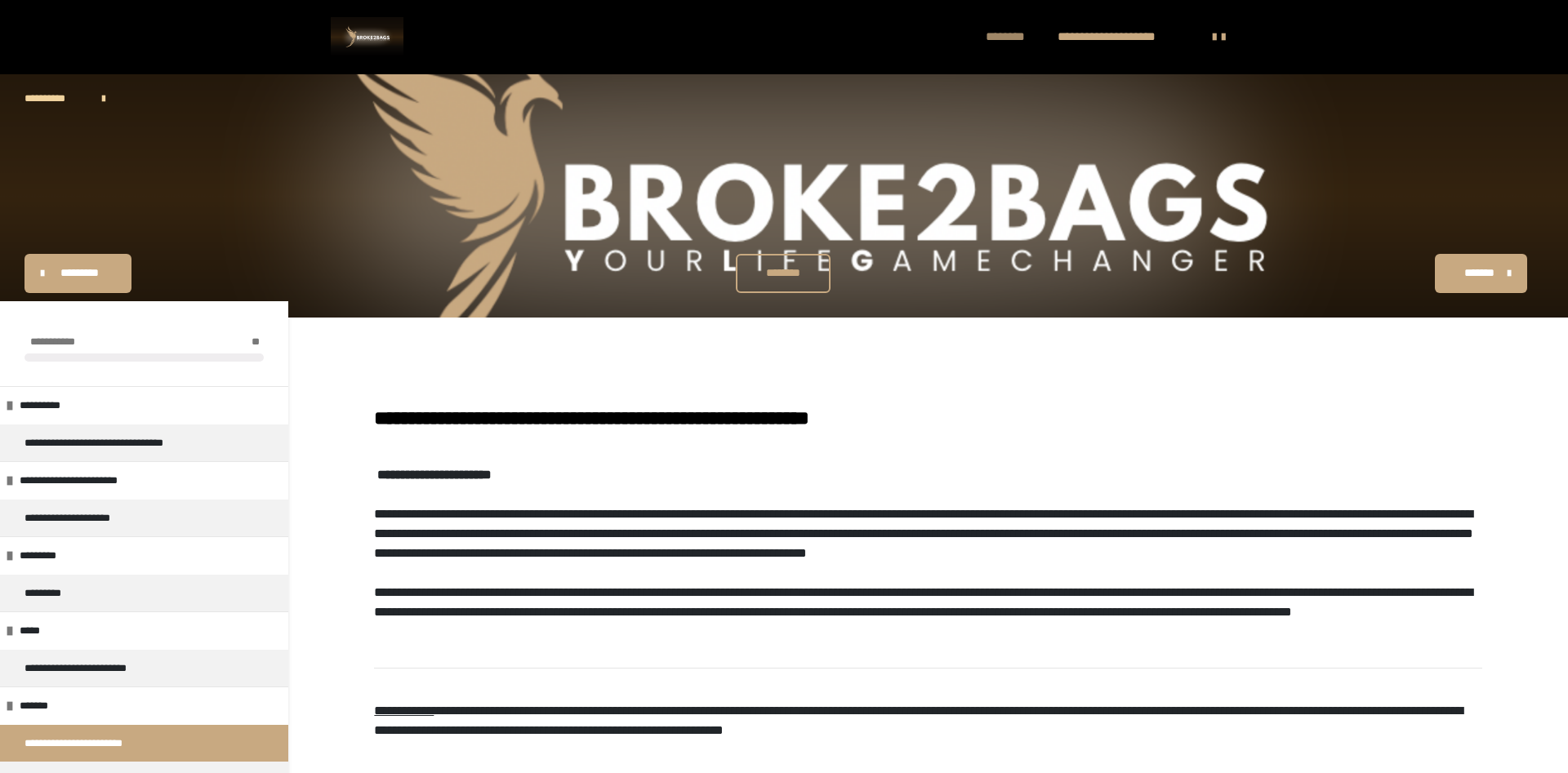 click on "********" at bounding box center (1013, 37) 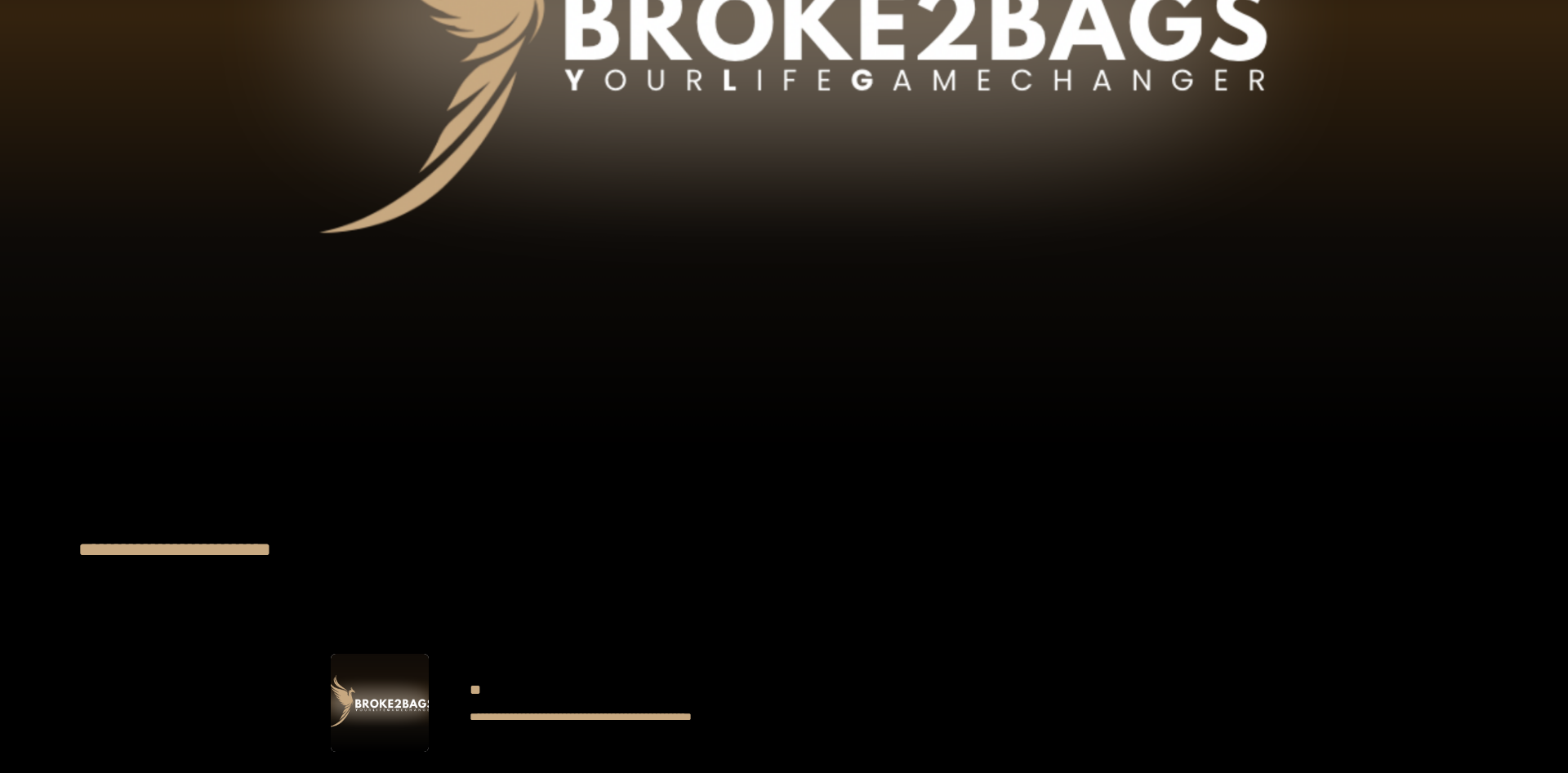 scroll, scrollTop: 916, scrollLeft: 0, axis: vertical 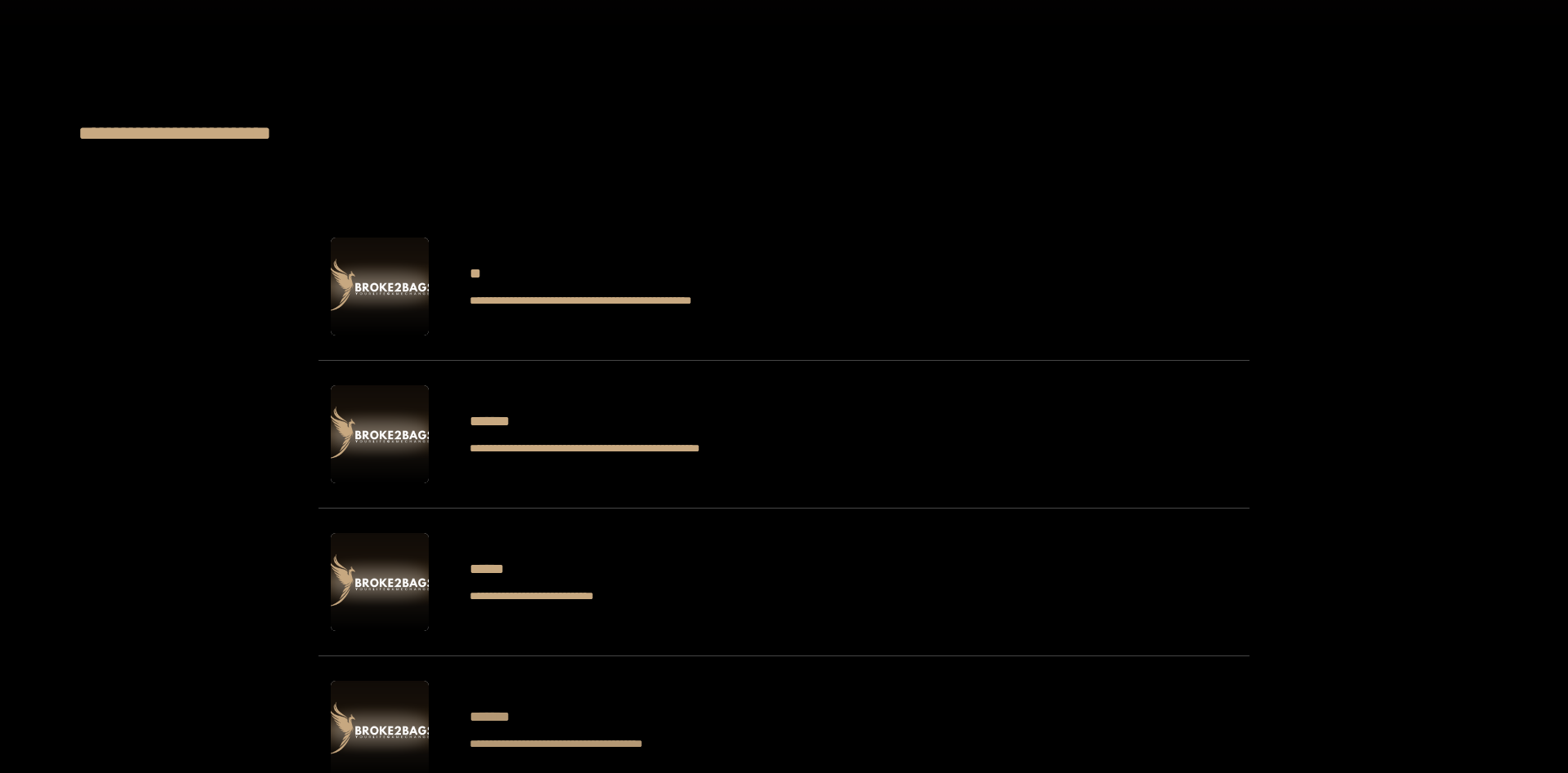 click on "*******" at bounding box center [586, 717] 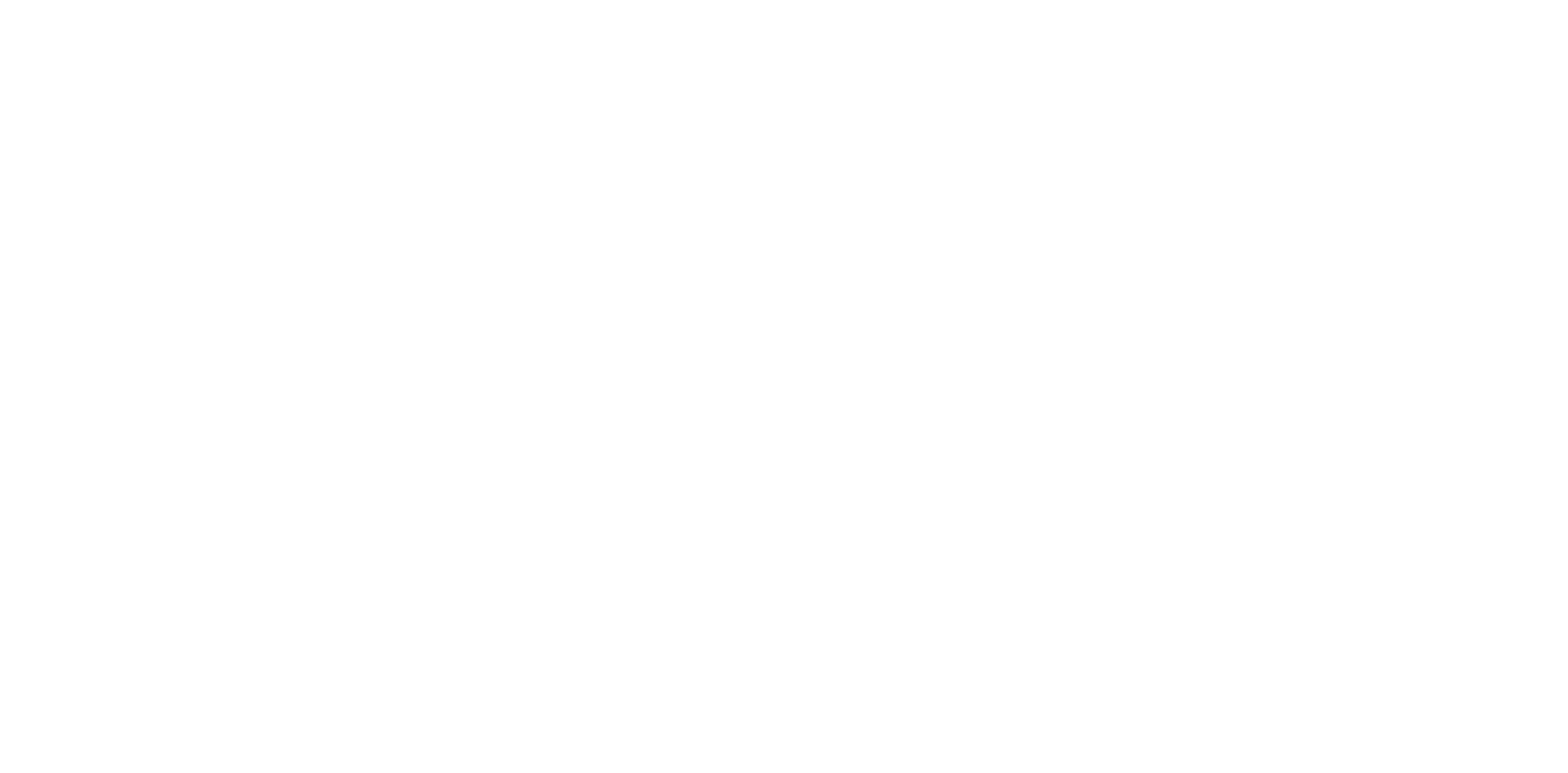 scroll, scrollTop: 0, scrollLeft: 0, axis: both 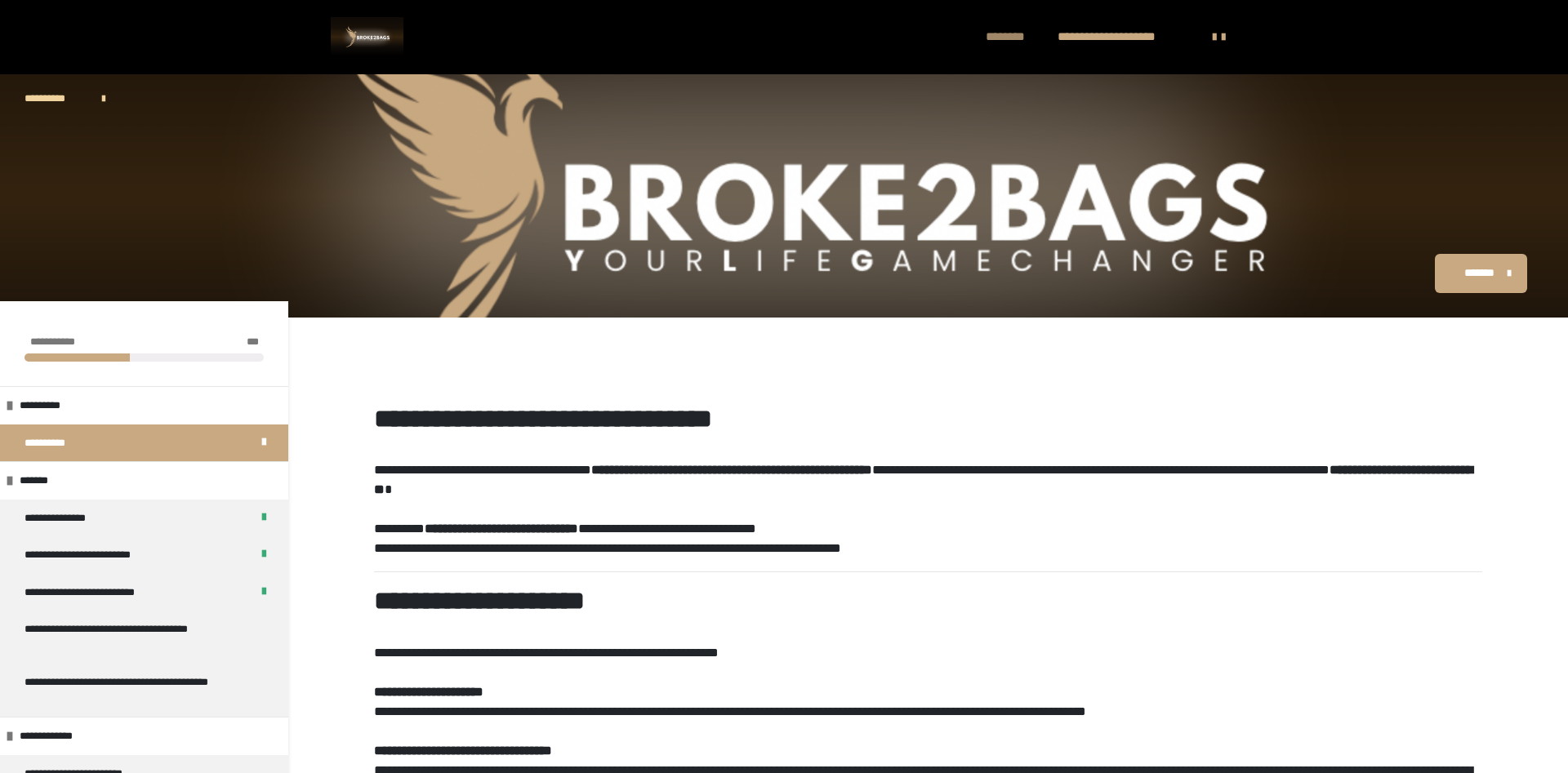 click on "********" at bounding box center [1013, 37] 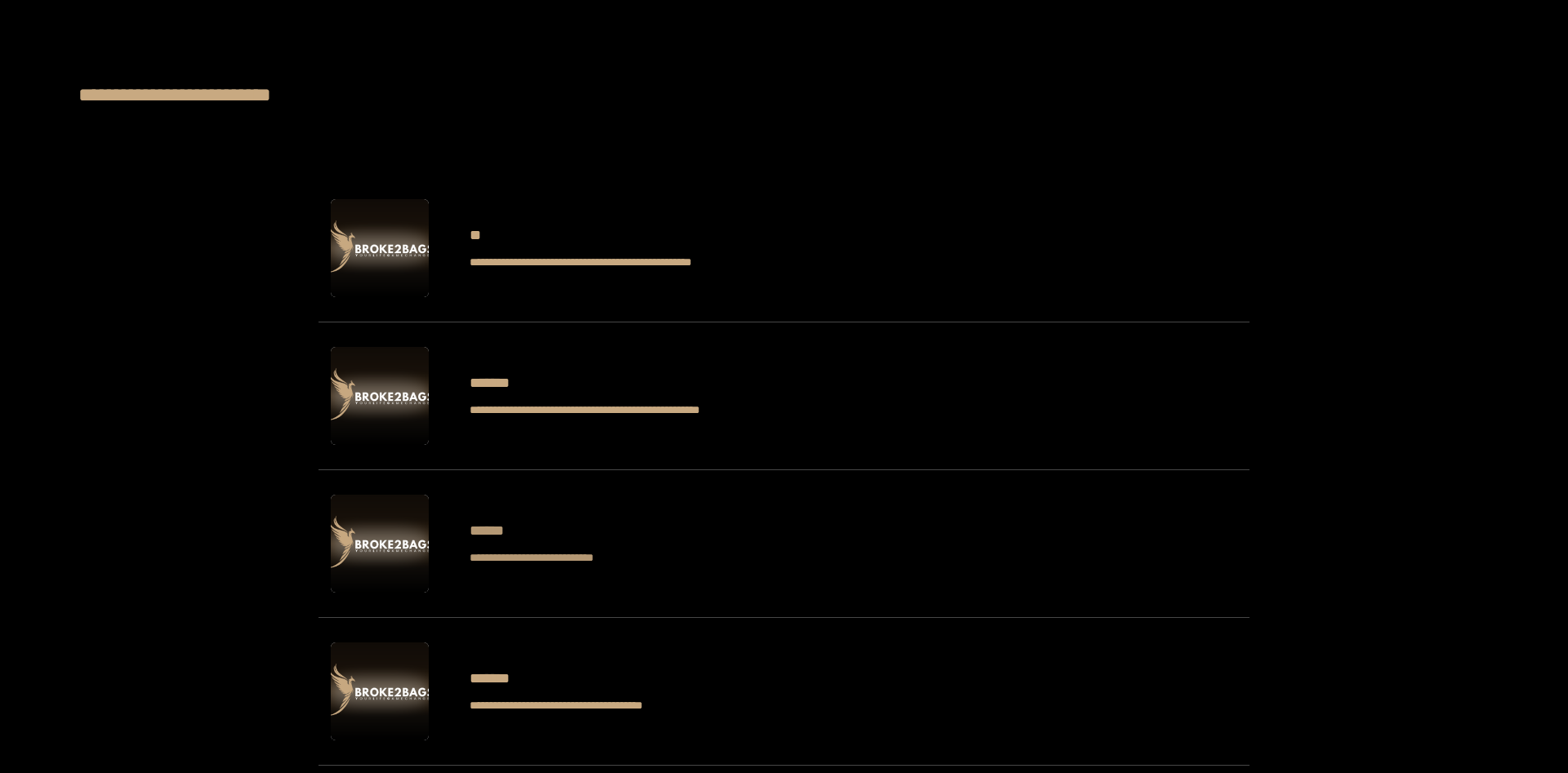 scroll, scrollTop: 999, scrollLeft: 0, axis: vertical 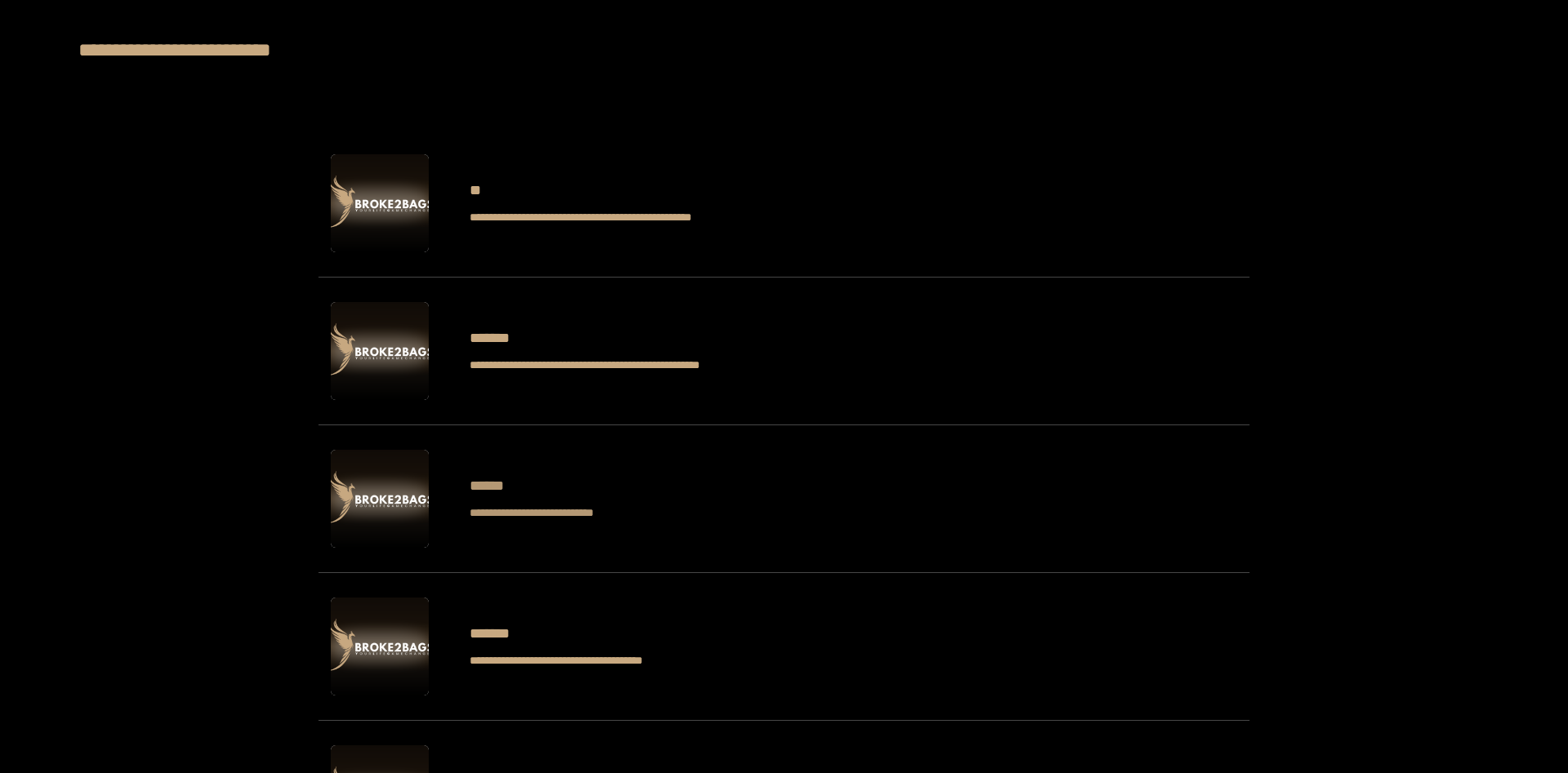 click on "******" at bounding box center [561, 486] 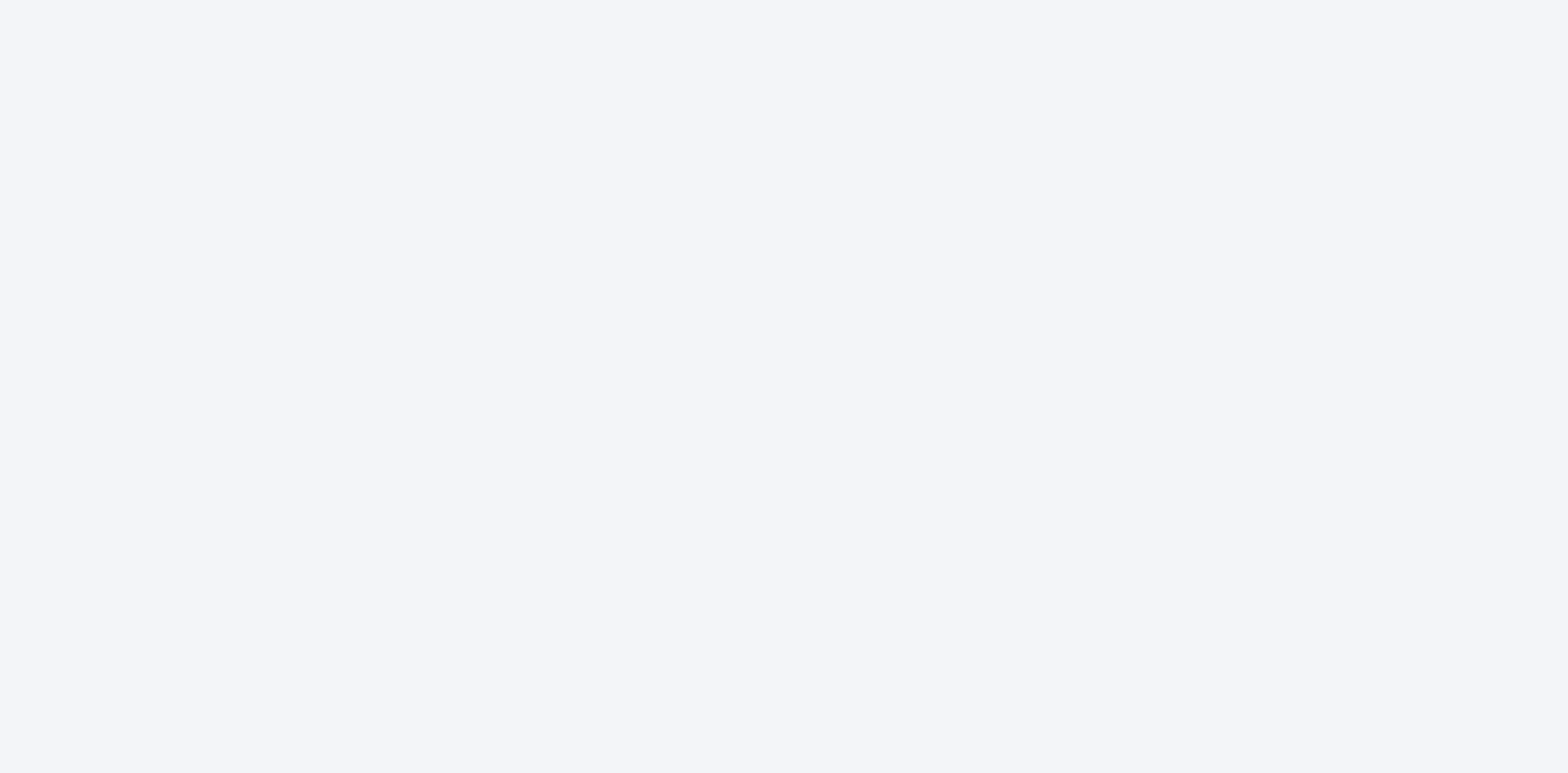 scroll, scrollTop: 0, scrollLeft: 0, axis: both 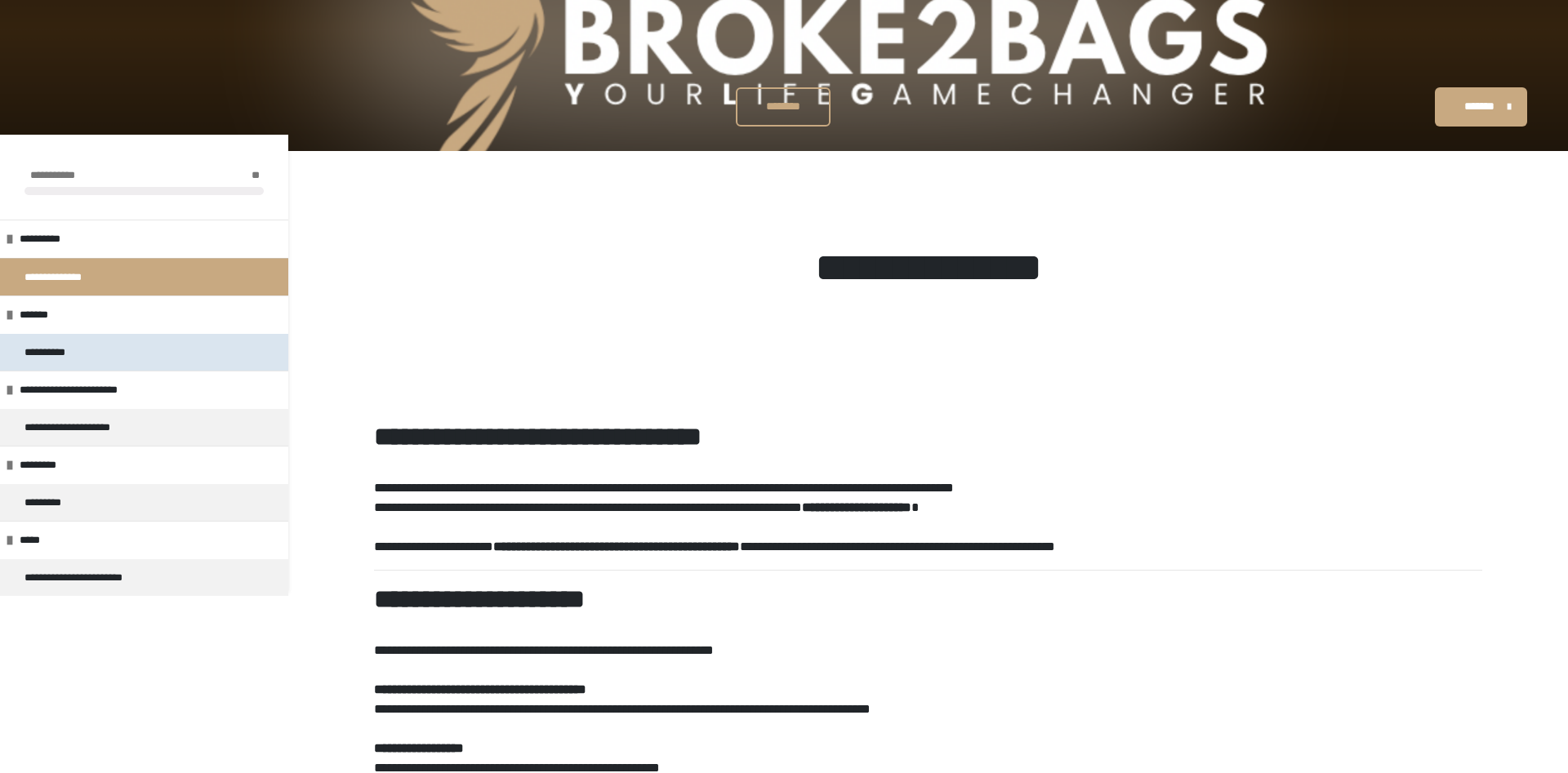 click on "**********" at bounding box center [51, 353] 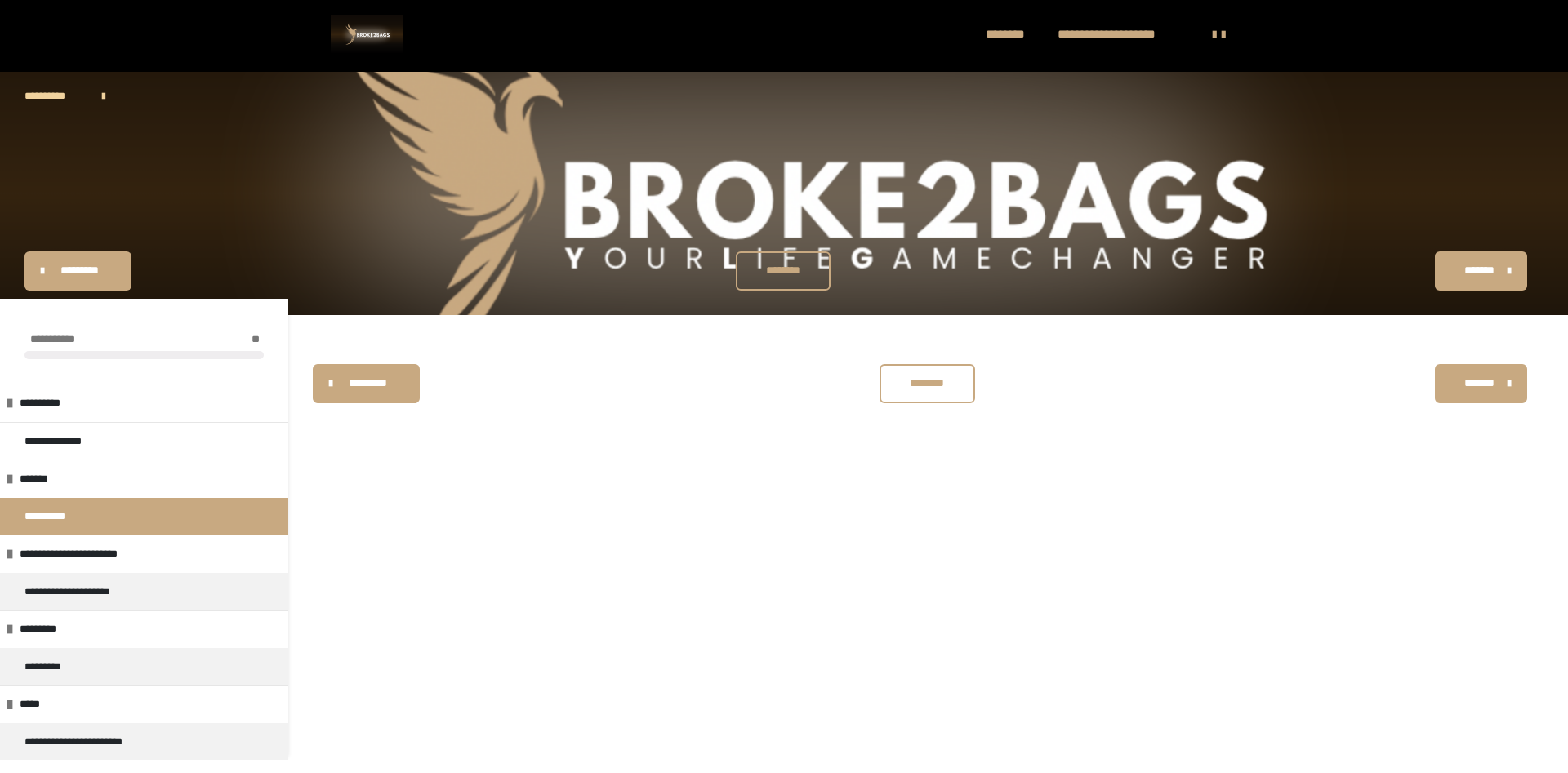 scroll, scrollTop: 0, scrollLeft: 0, axis: both 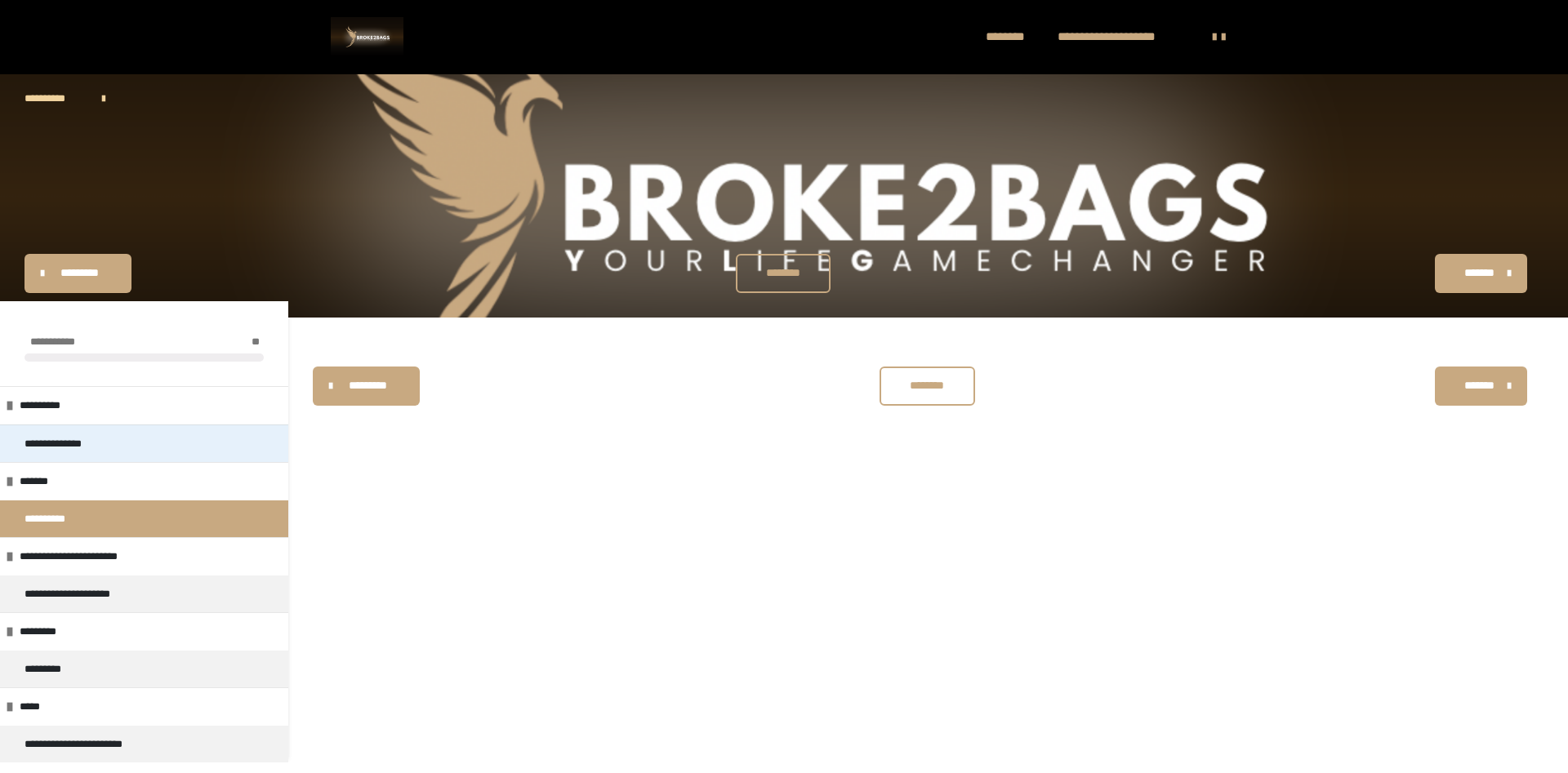click on "**********" at bounding box center (144, 443) 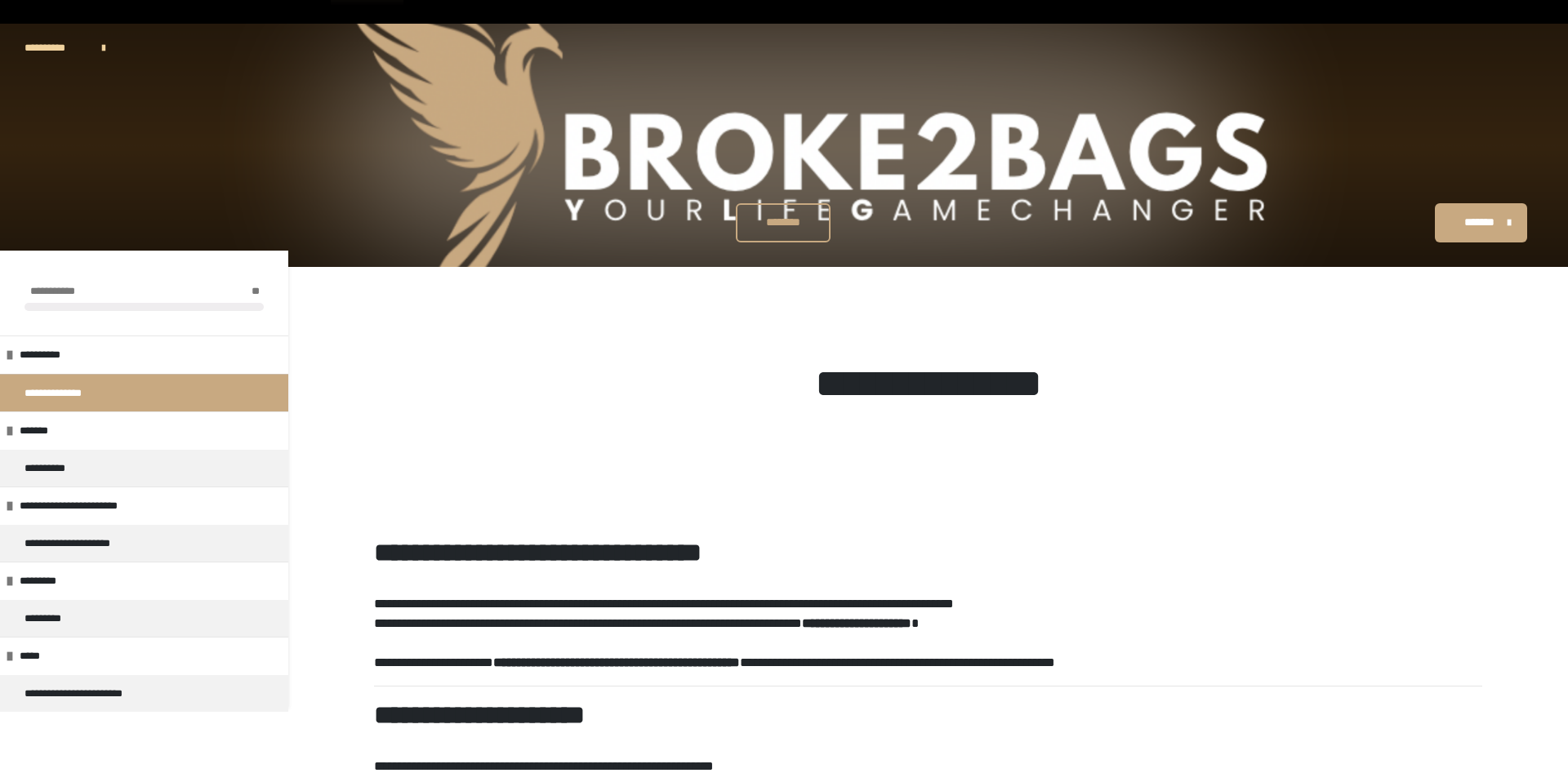 scroll, scrollTop: 0, scrollLeft: 0, axis: both 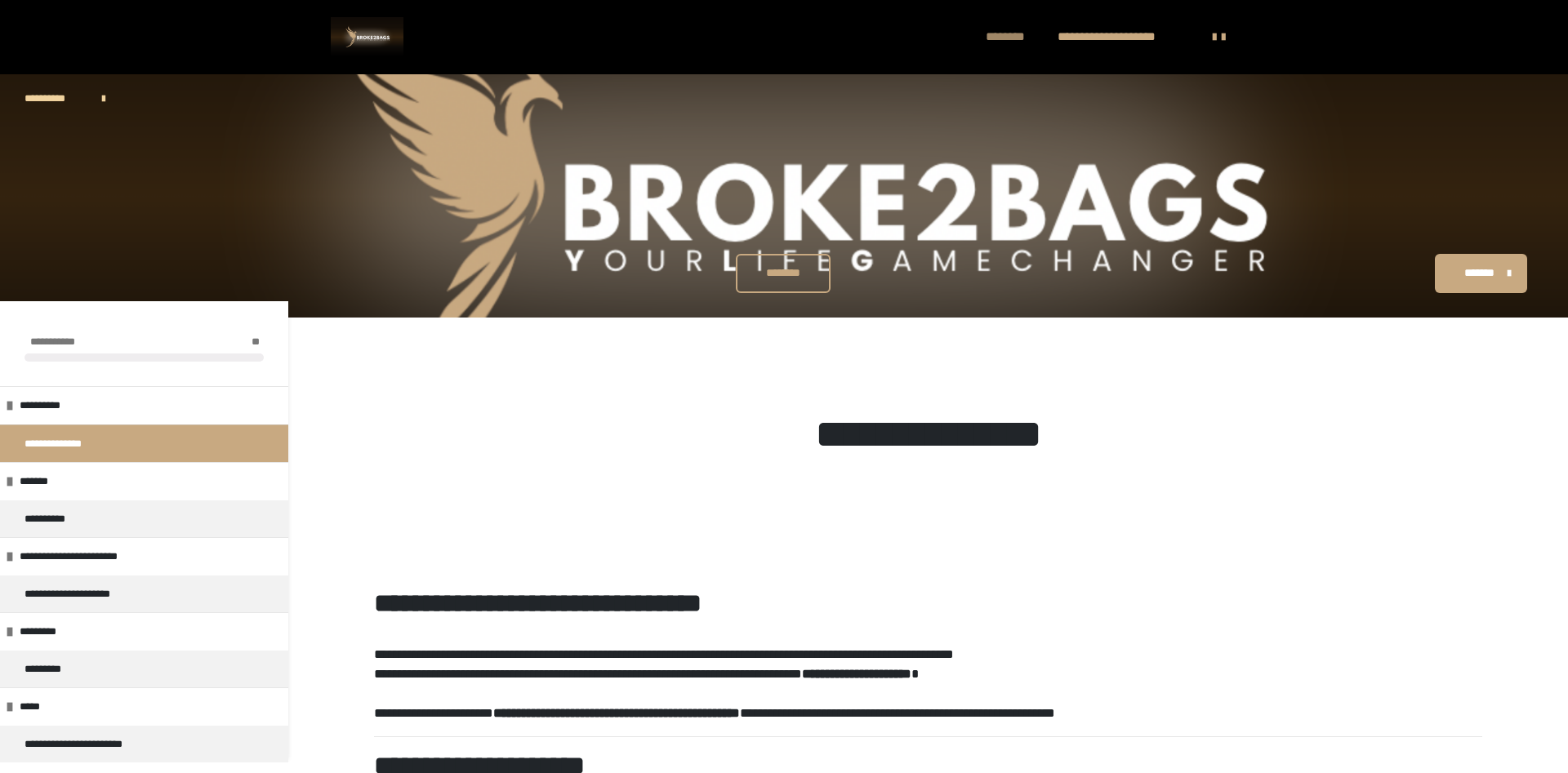 click on "********" at bounding box center (1013, 37) 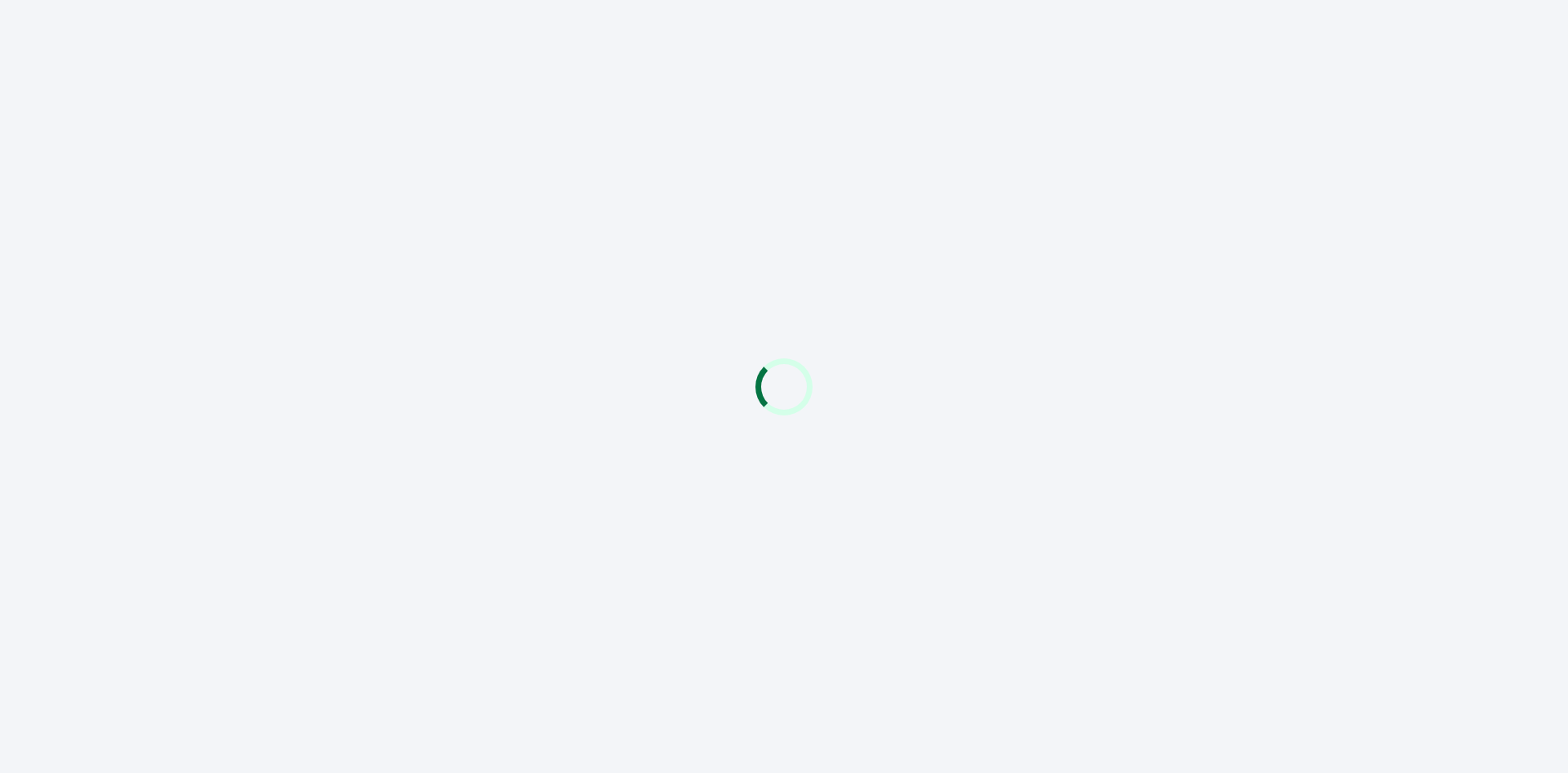 scroll, scrollTop: 0, scrollLeft: 0, axis: both 